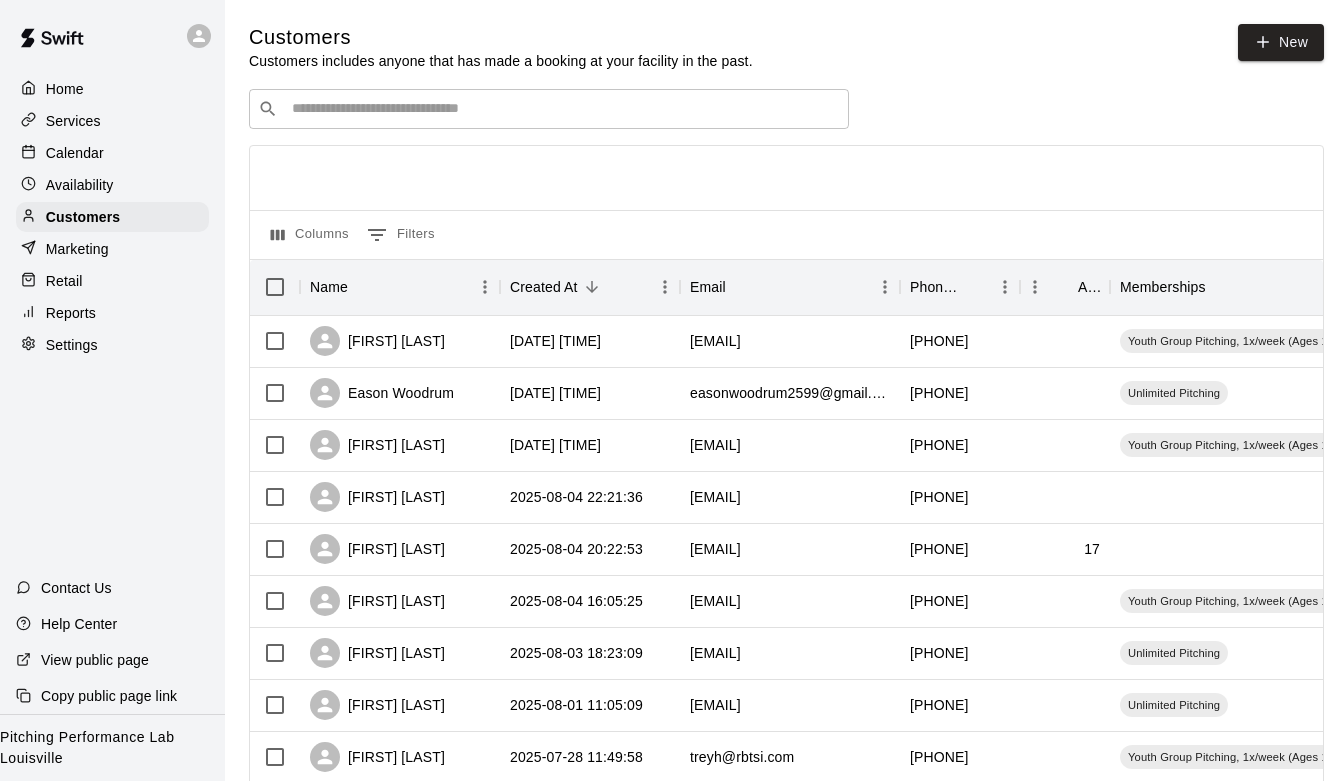 scroll, scrollTop: 0, scrollLeft: 0, axis: both 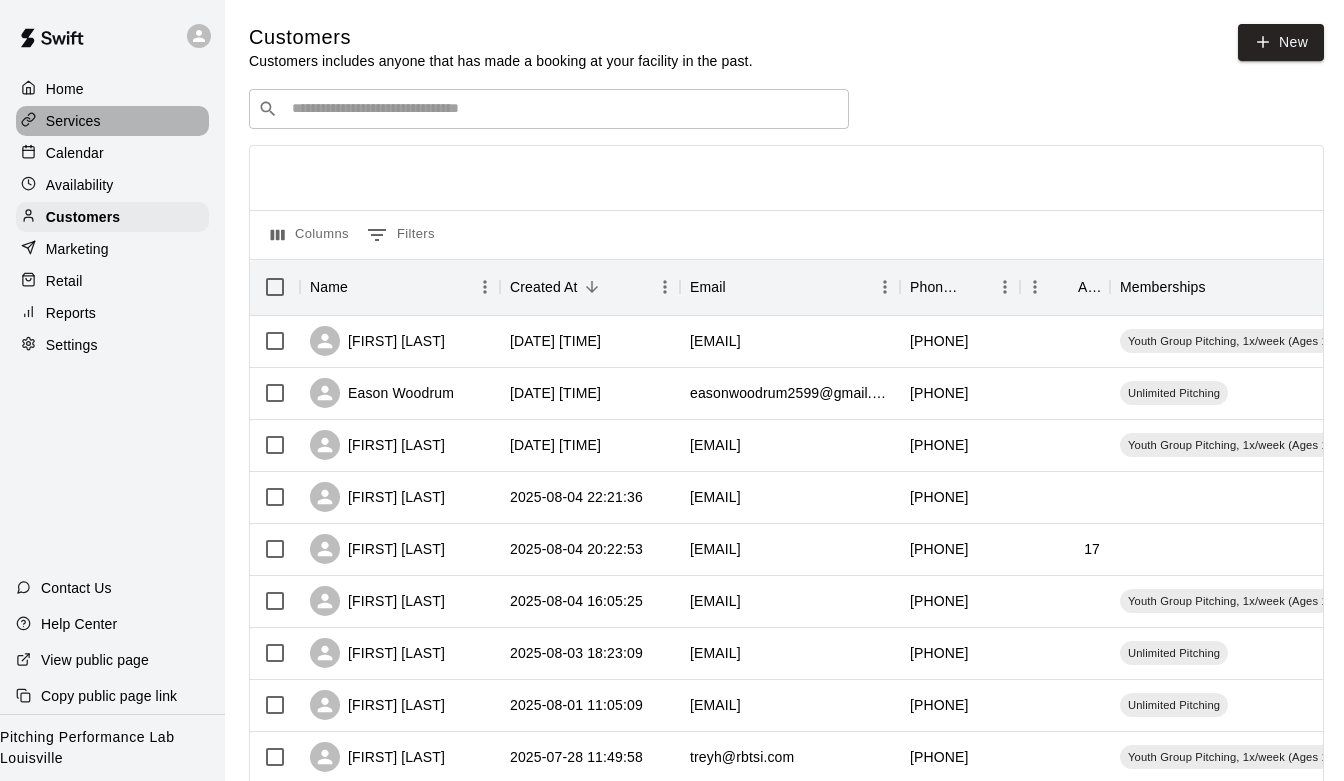 click on "Services" at bounding box center (112, 121) 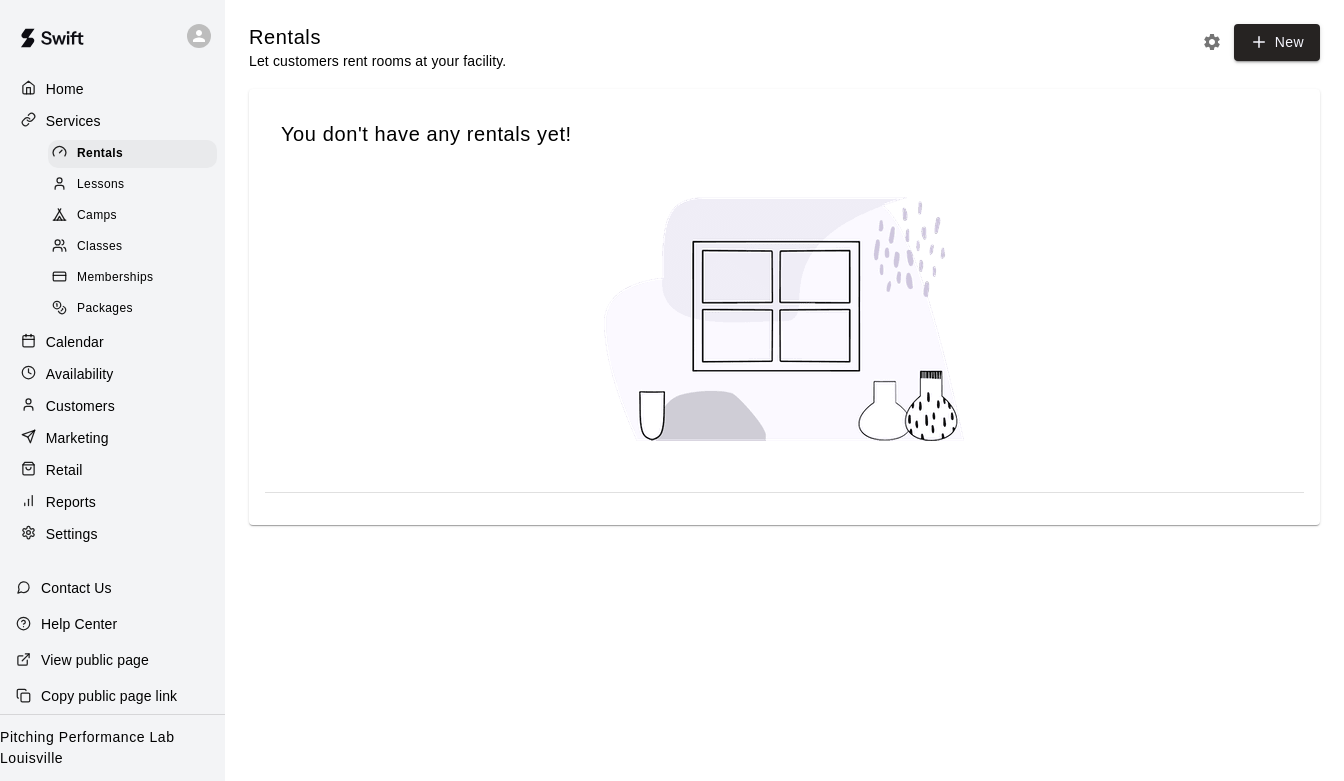 click on "Memberships" at bounding box center (115, 278) 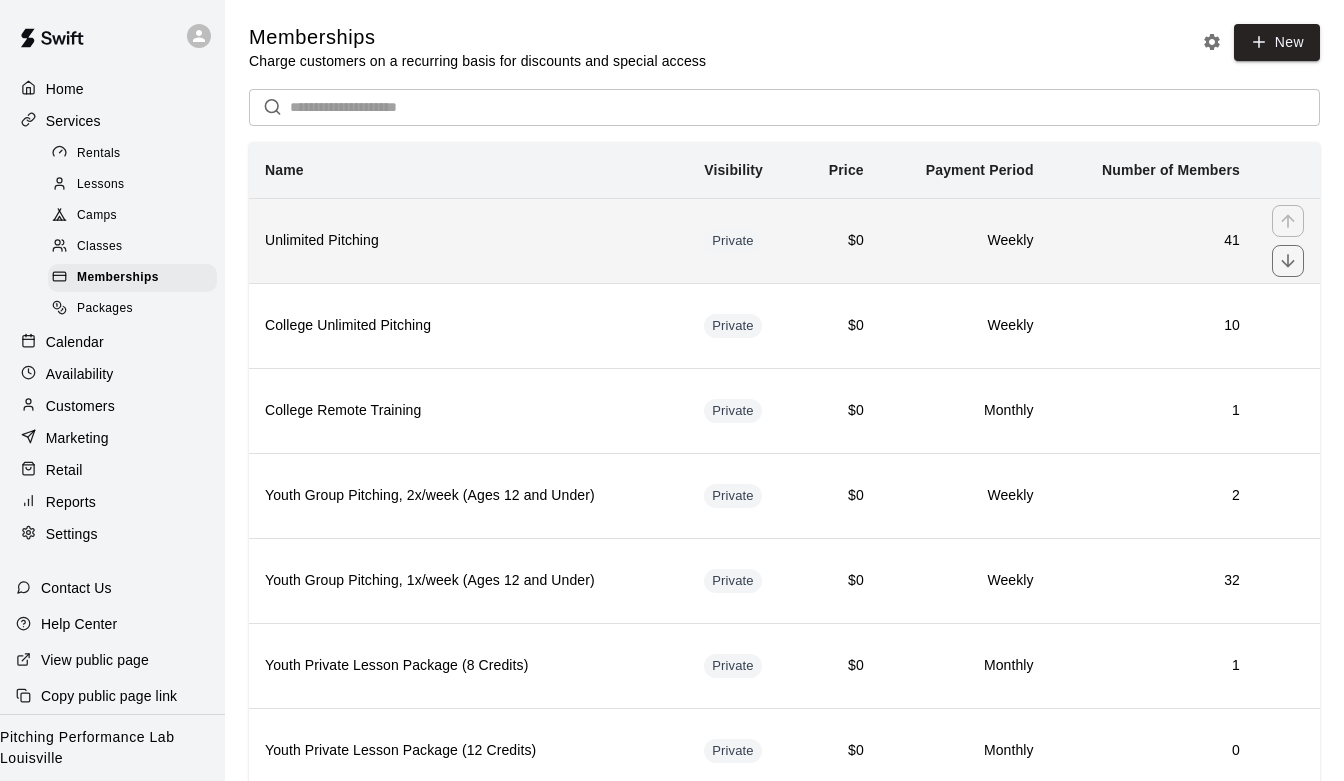 click on "Unlimited Pitching" at bounding box center [468, 240] 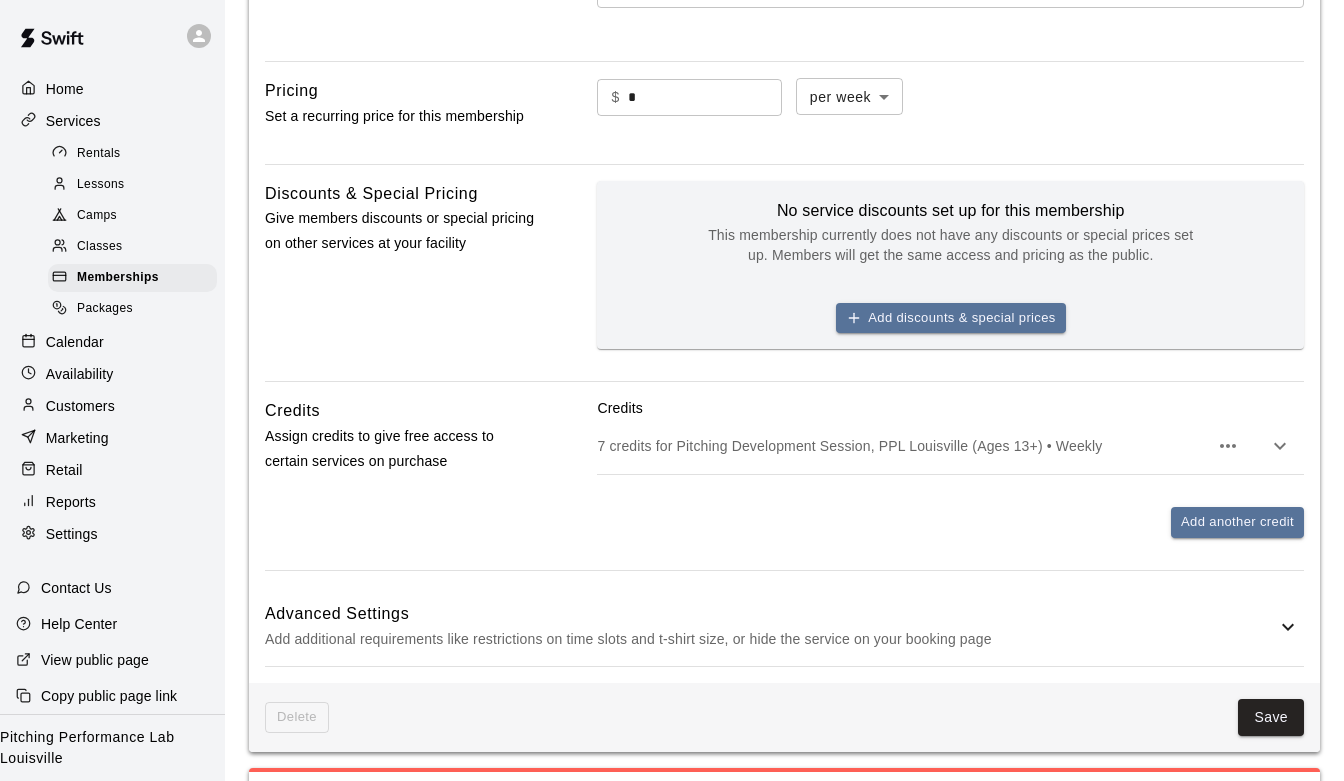 scroll, scrollTop: 633, scrollLeft: 0, axis: vertical 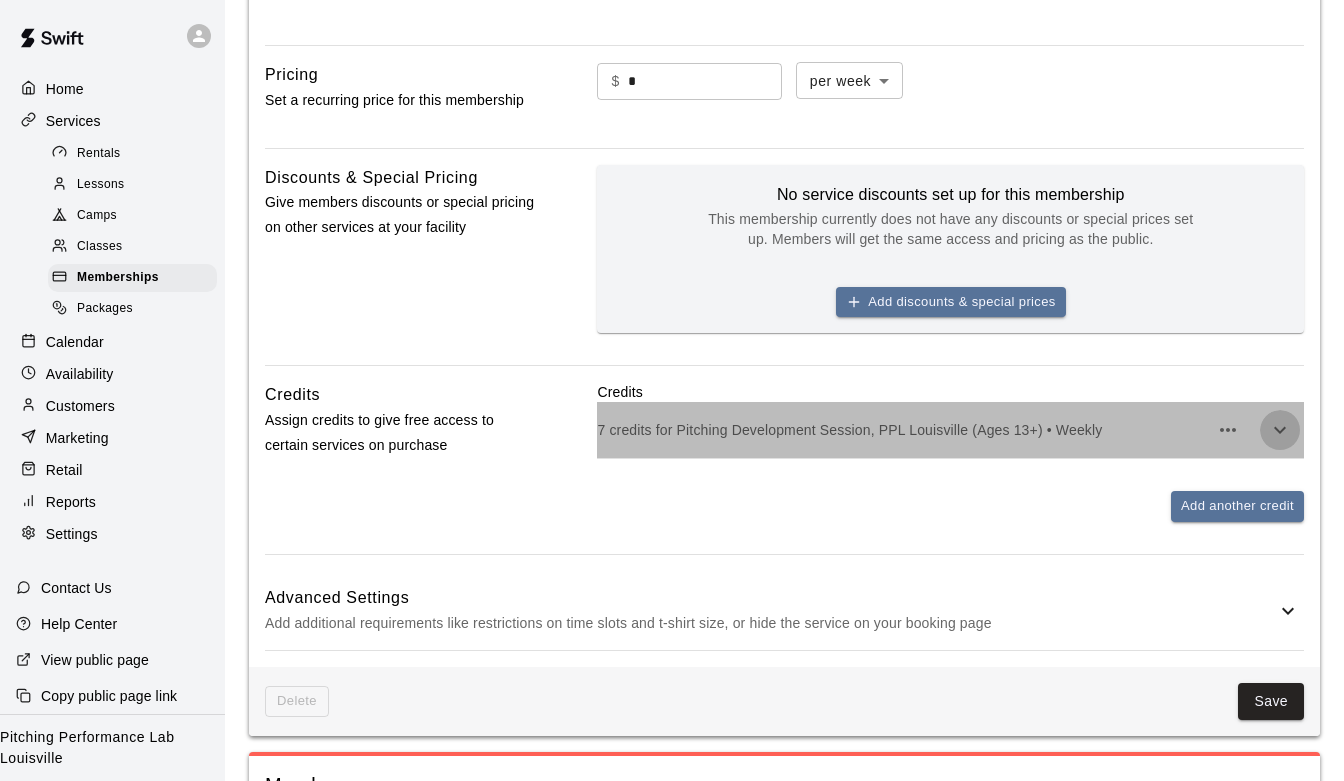 click 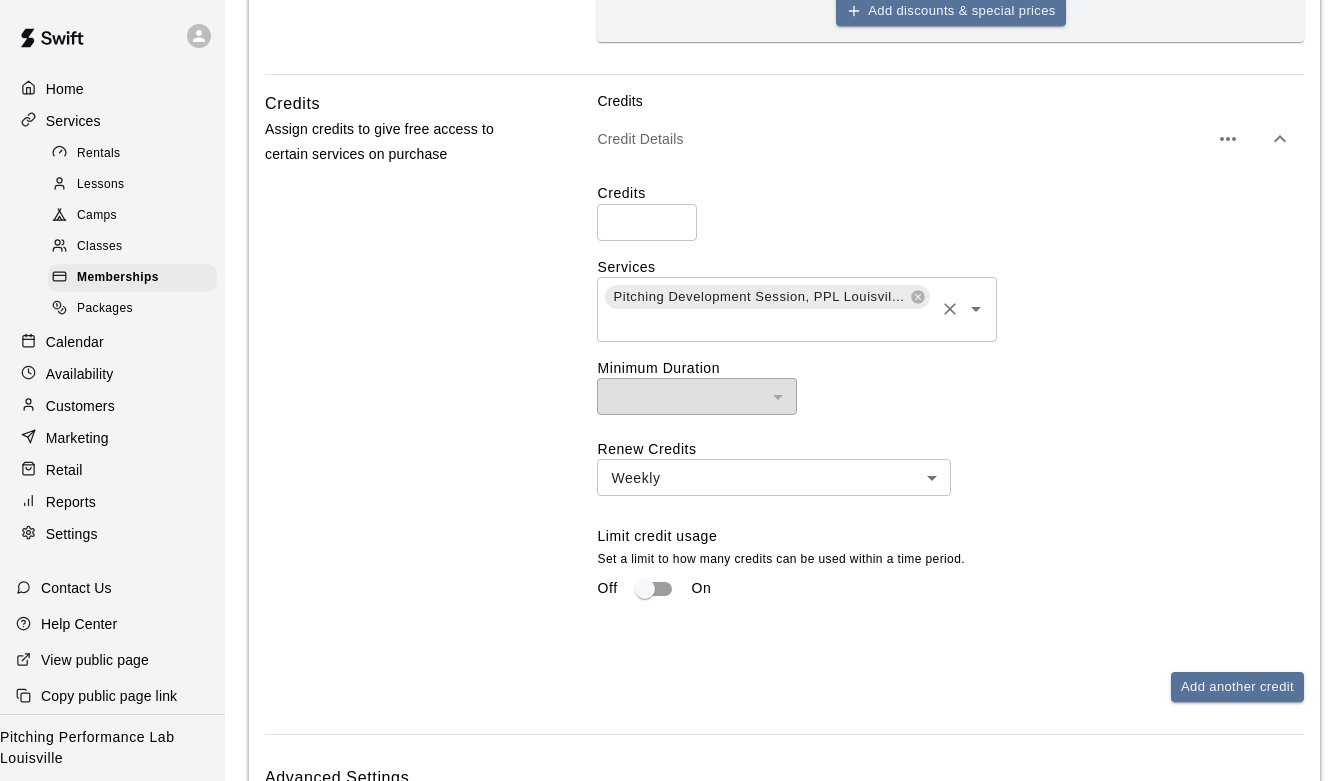 scroll, scrollTop: 941, scrollLeft: 0, axis: vertical 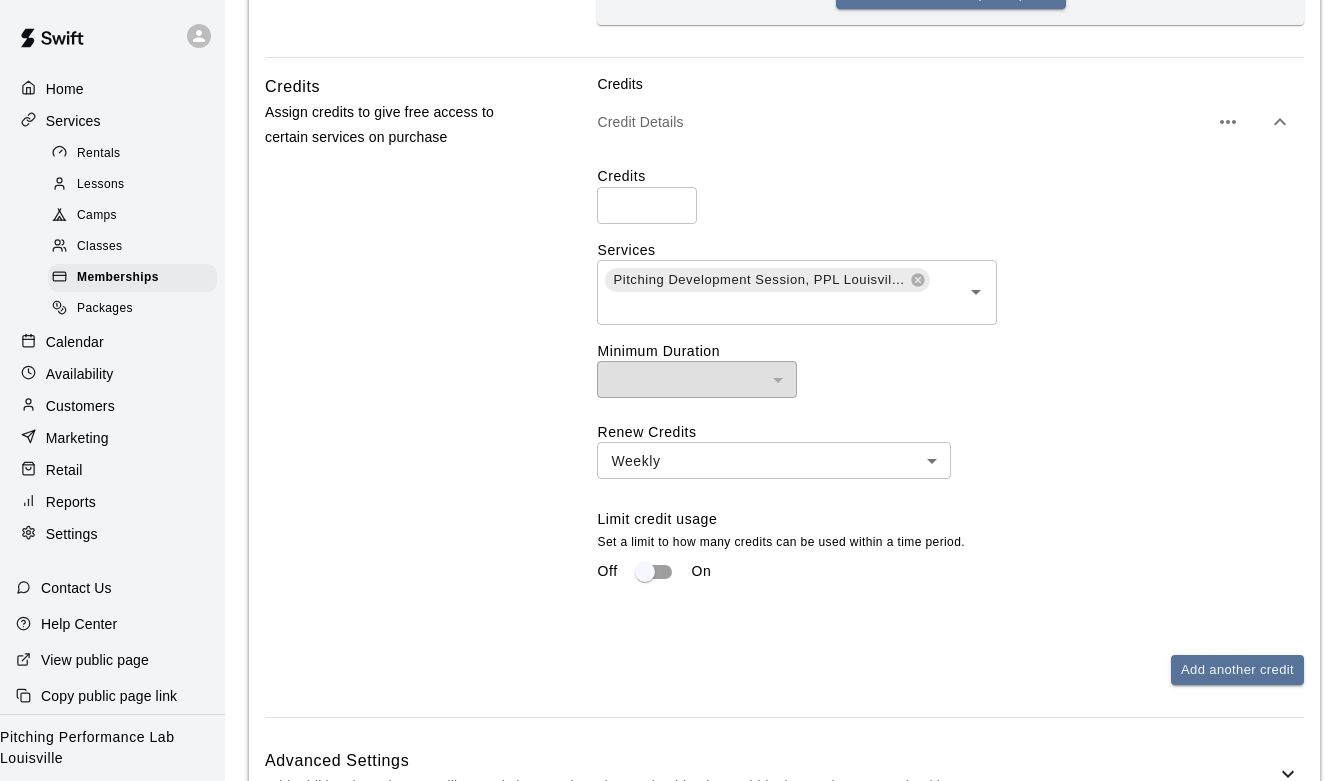 click on "Customers" at bounding box center [80, 406] 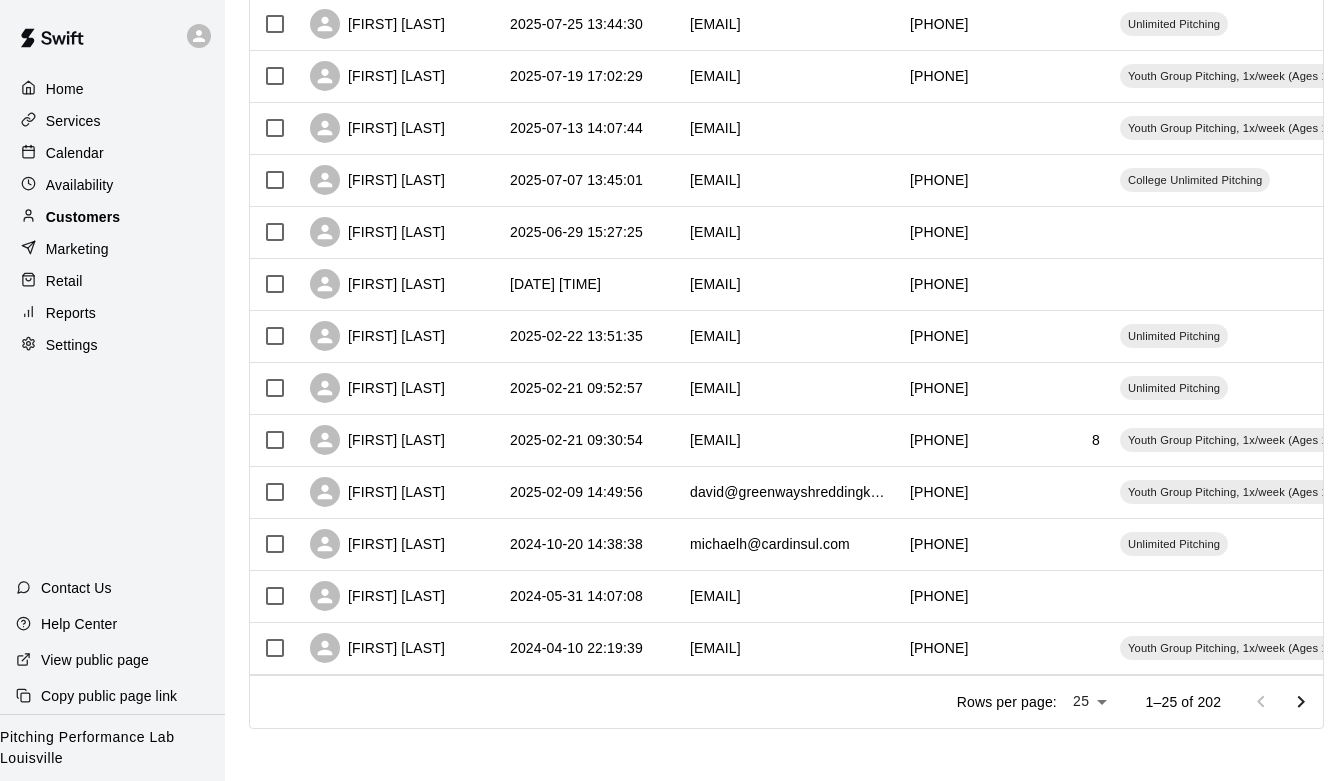 scroll, scrollTop: 0, scrollLeft: 0, axis: both 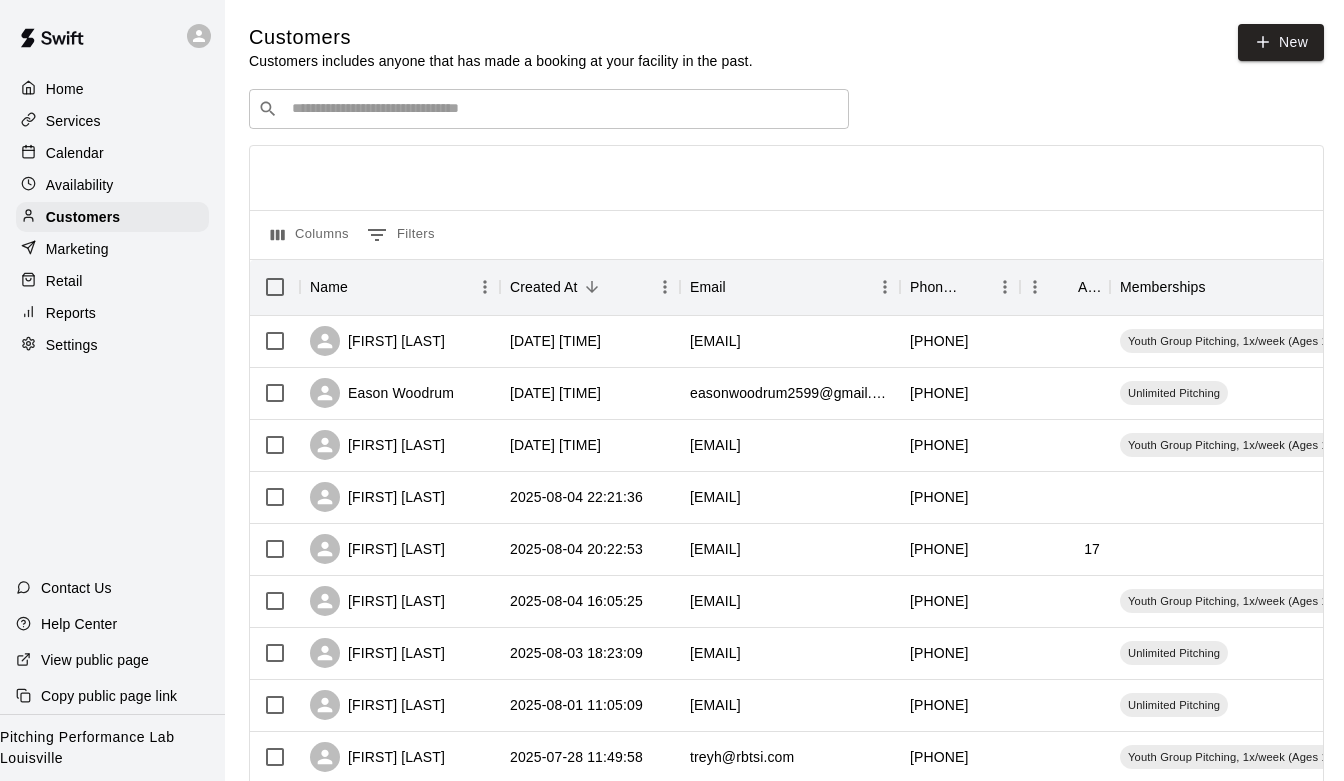 click on "Services" at bounding box center (73, 121) 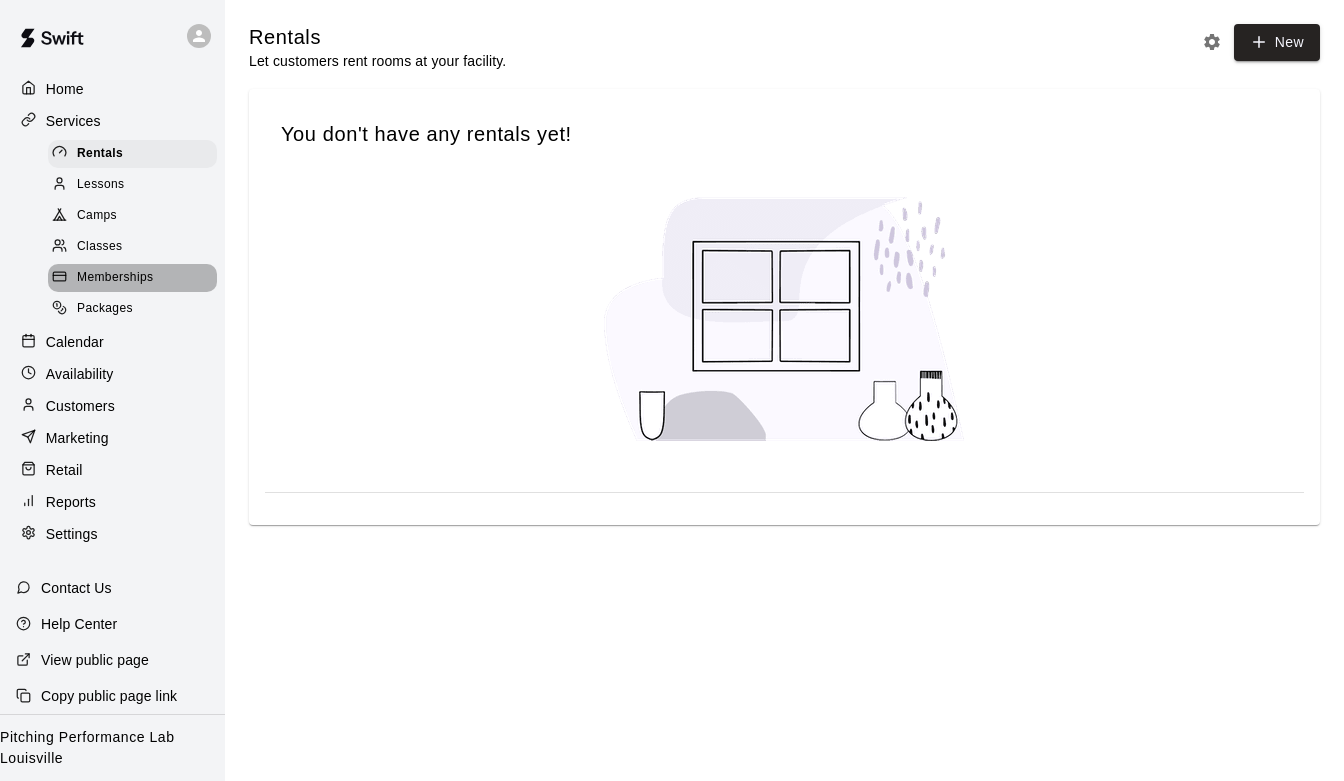 click on "Memberships" at bounding box center (115, 278) 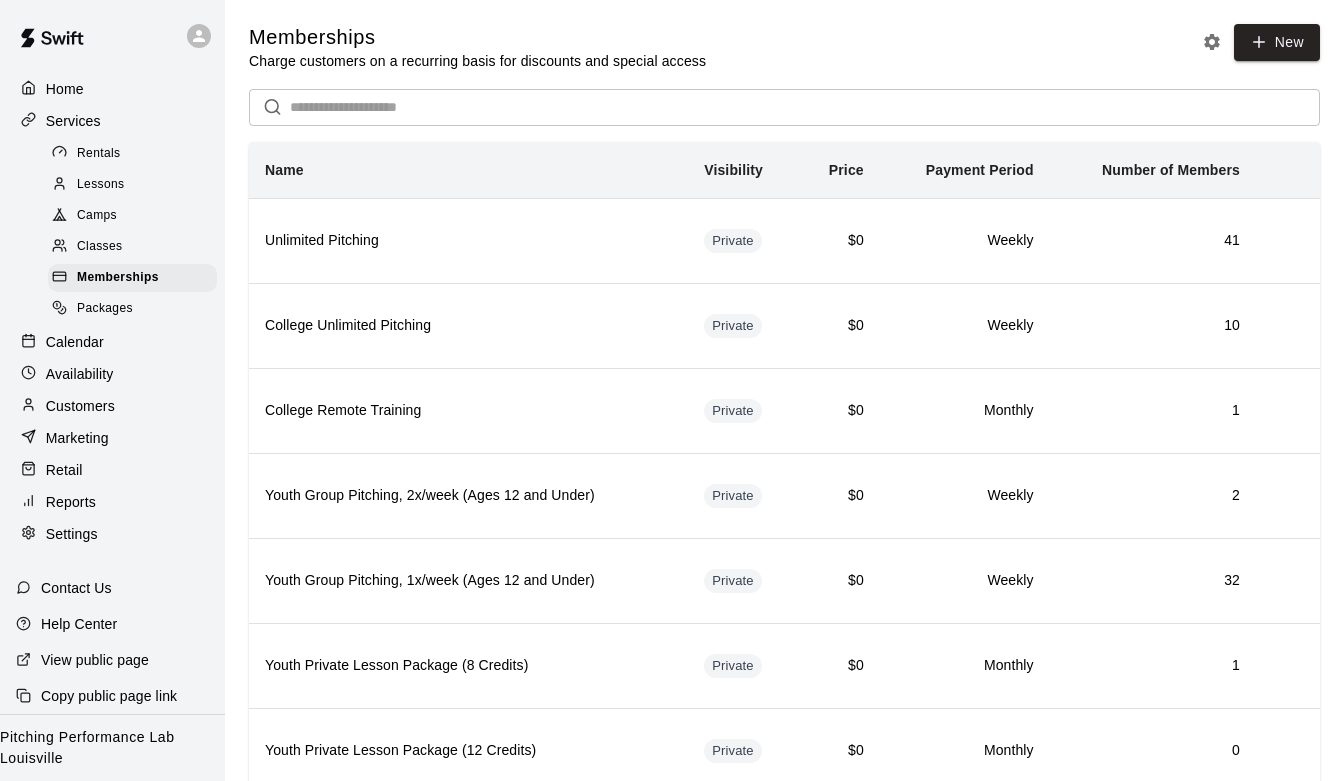 click on "Customers" at bounding box center [112, 406] 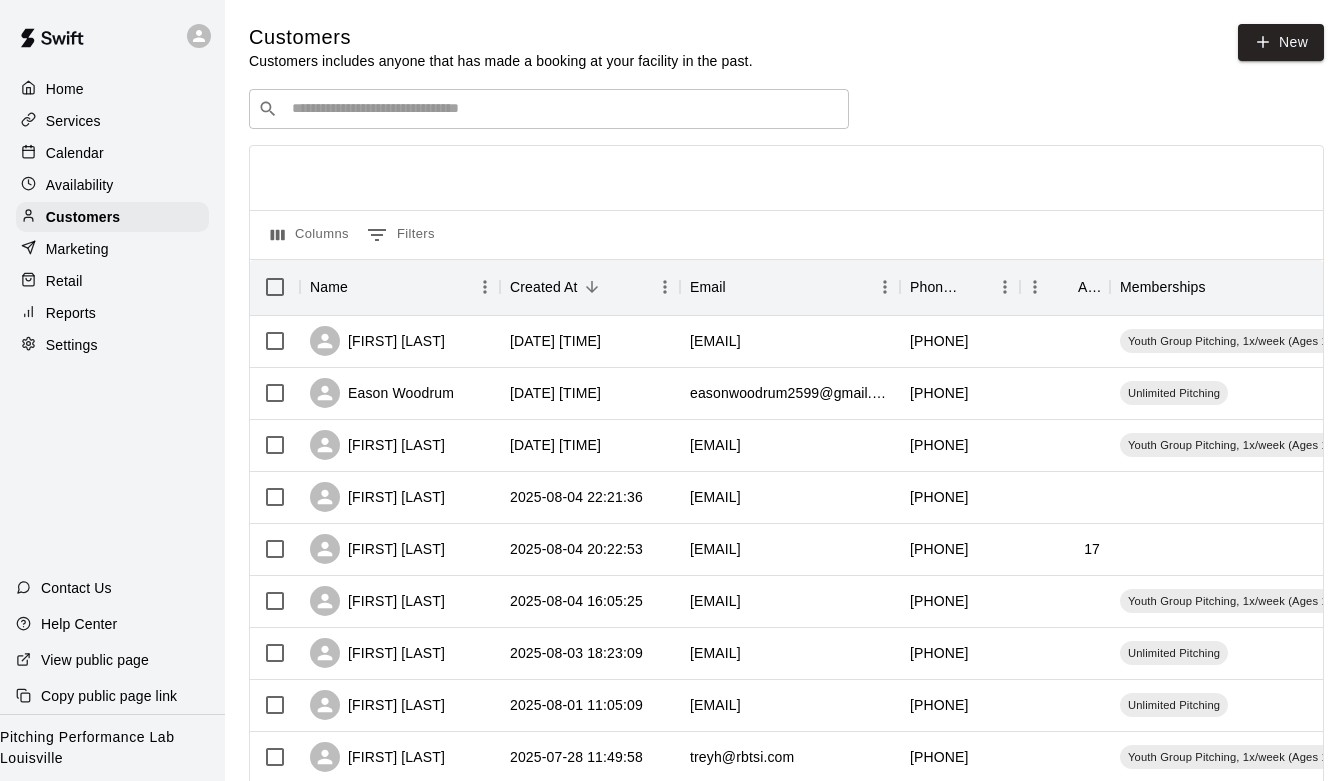 click on "​ ​" at bounding box center (549, 109) 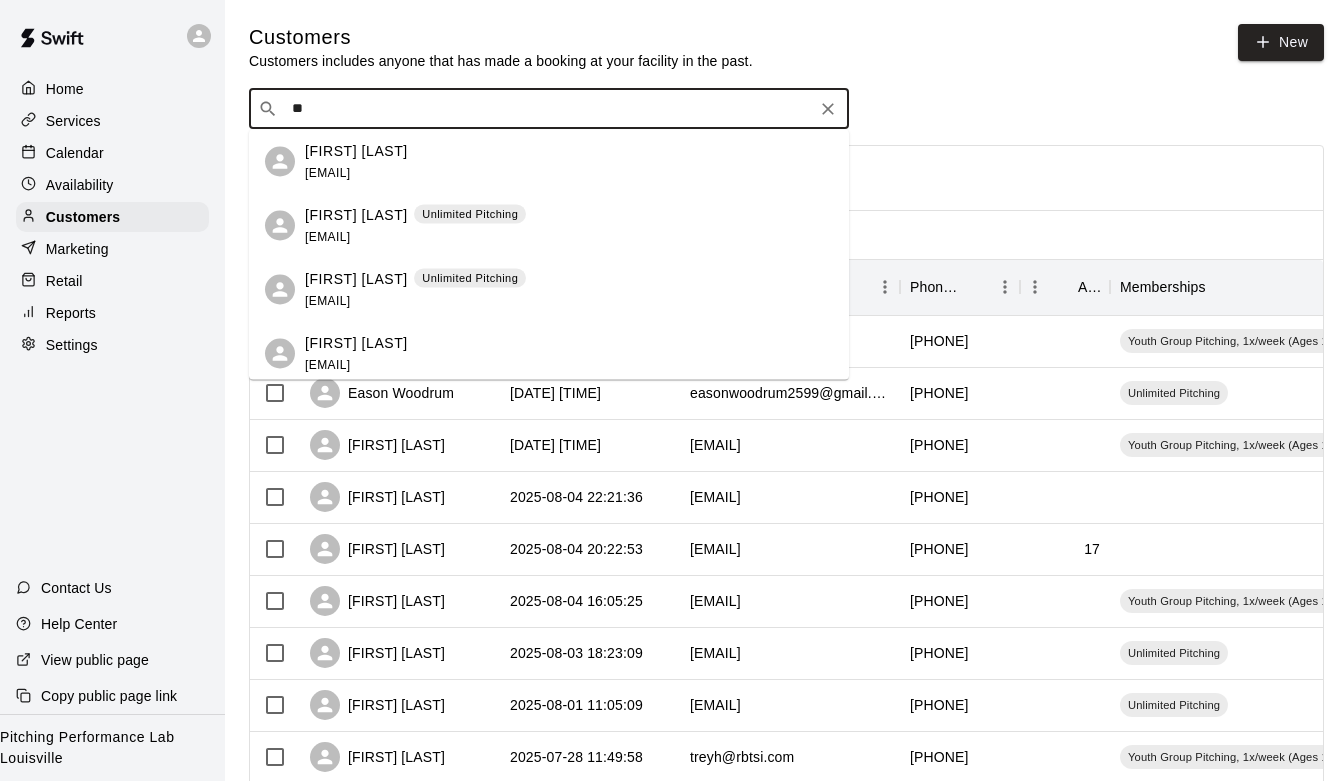 type on "*" 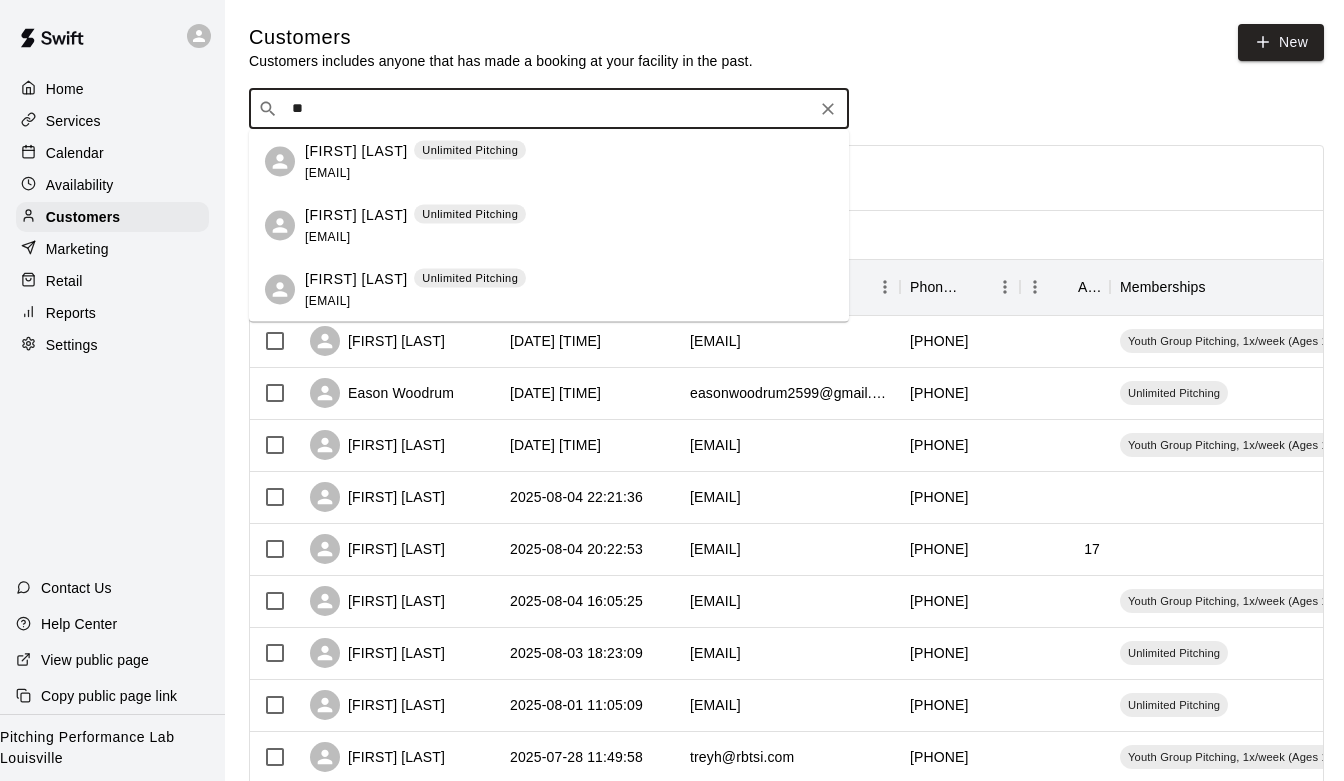type on "*" 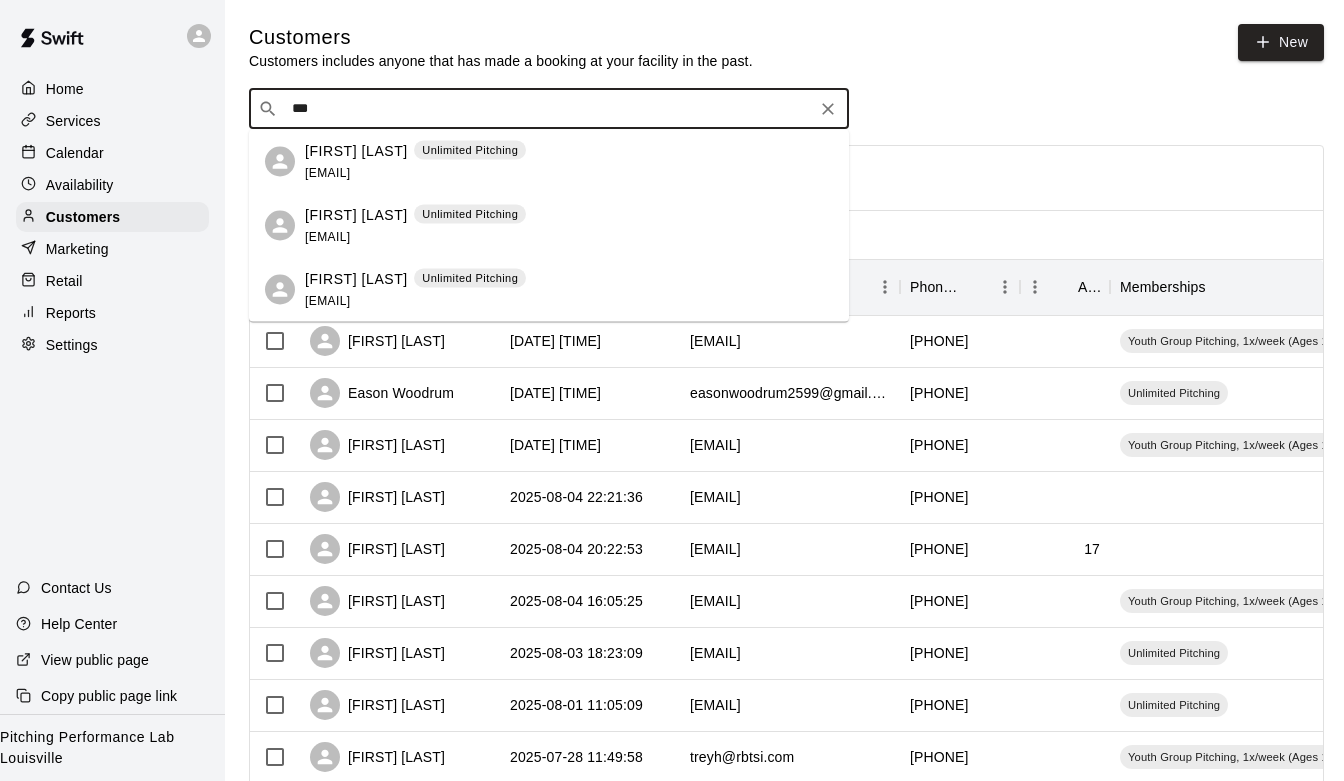 type on "****" 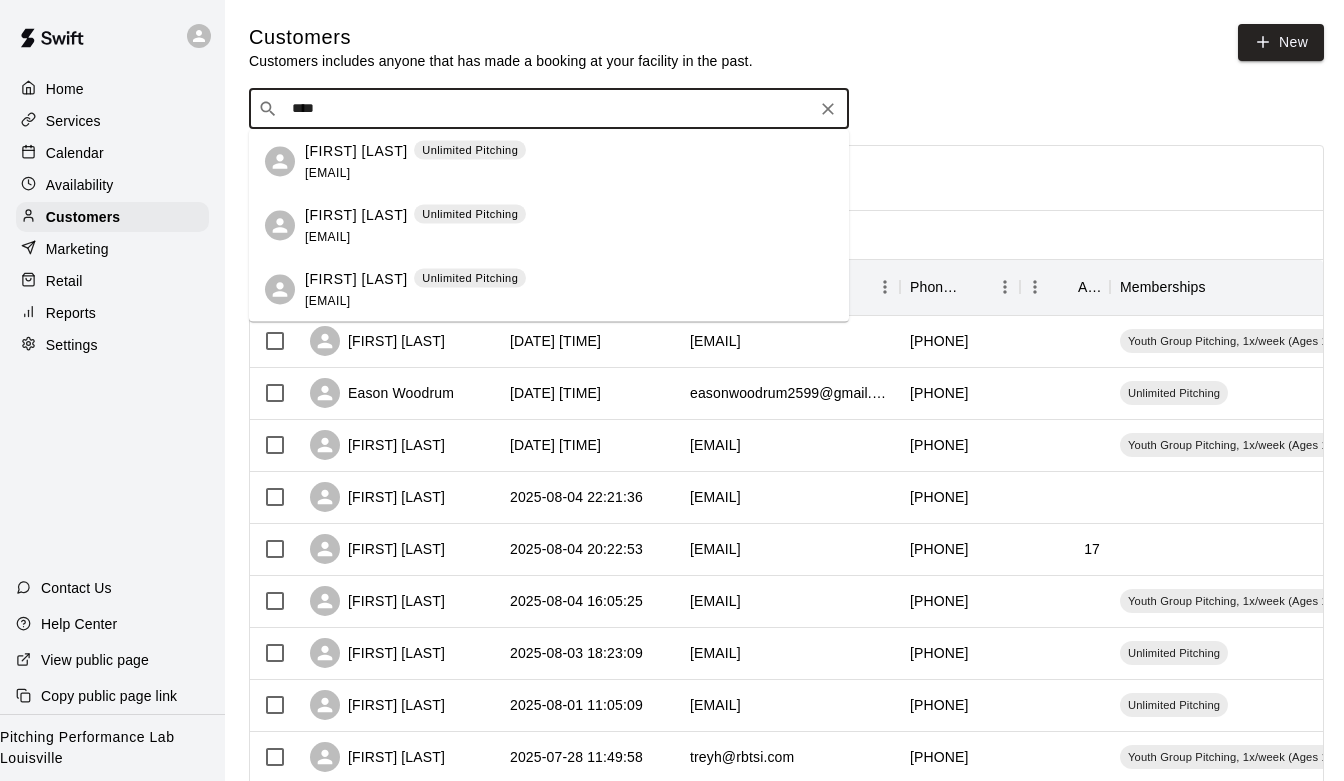 click on "[FIRST] [LAST] Unlimited Pitching Unlimited Pitching [EMAIL]" at bounding box center (415, 289) 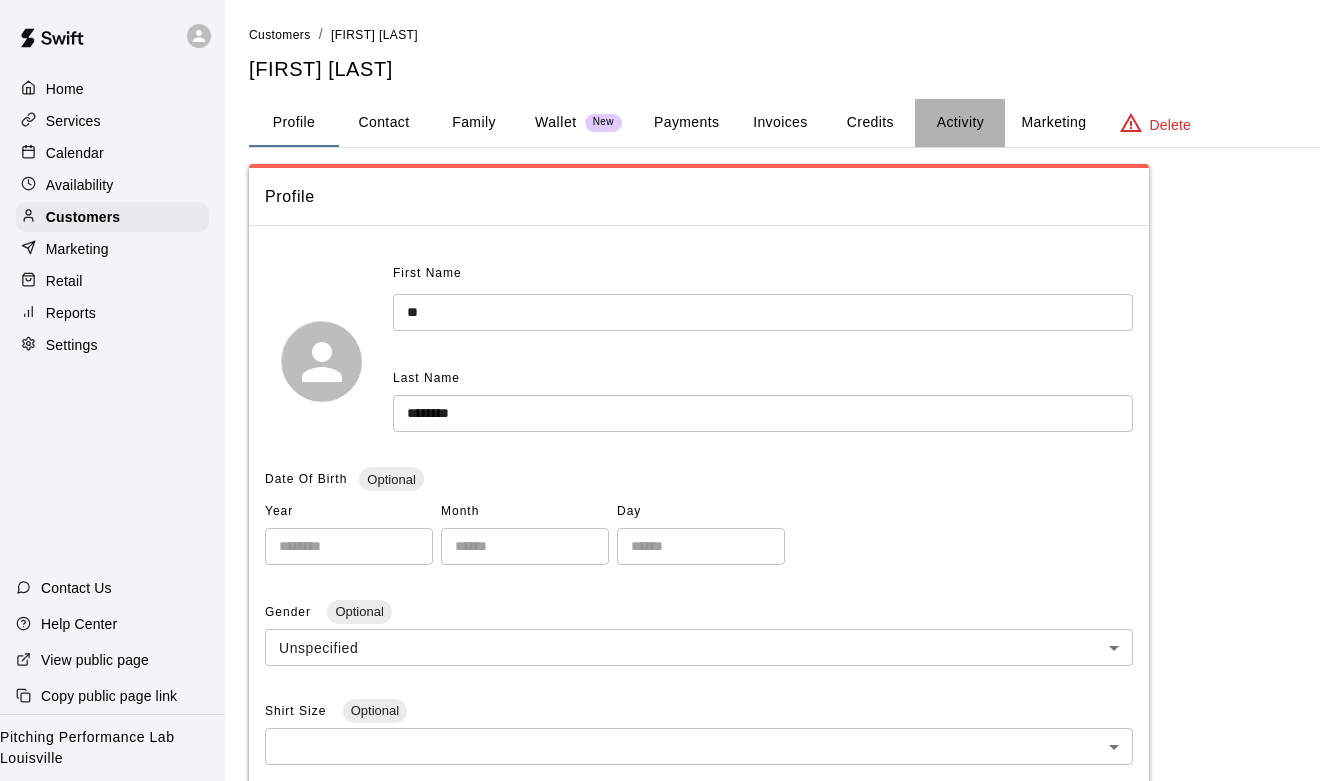 click on "Activity" at bounding box center [960, 123] 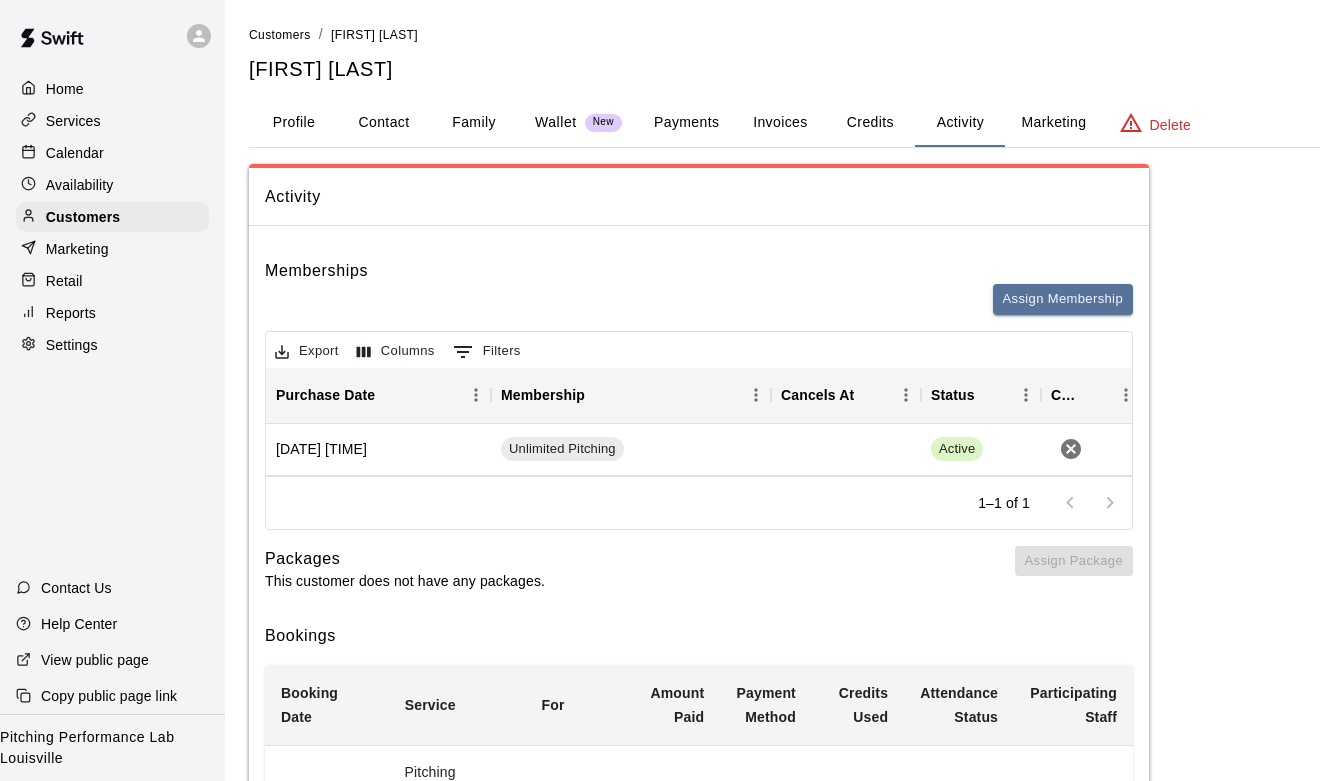 click on "Credits" at bounding box center (870, 123) 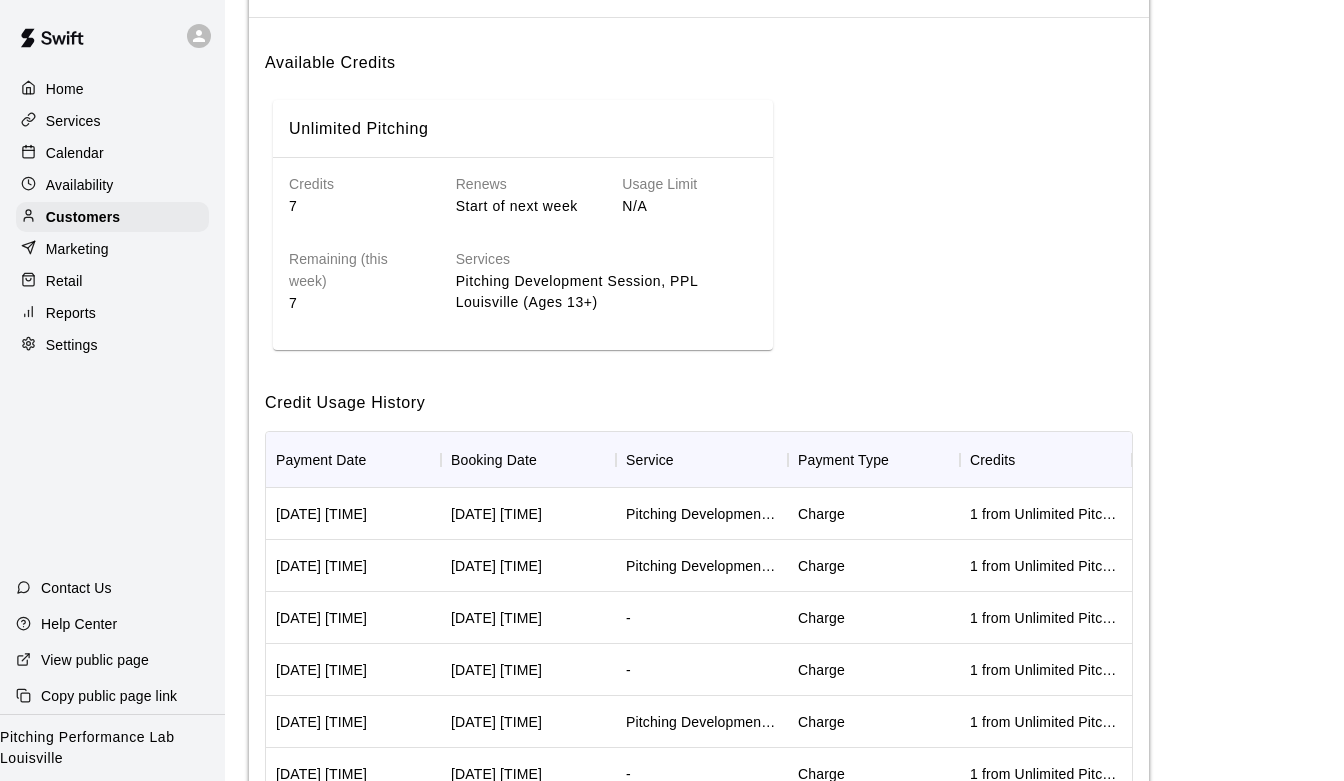 scroll, scrollTop: 0, scrollLeft: 0, axis: both 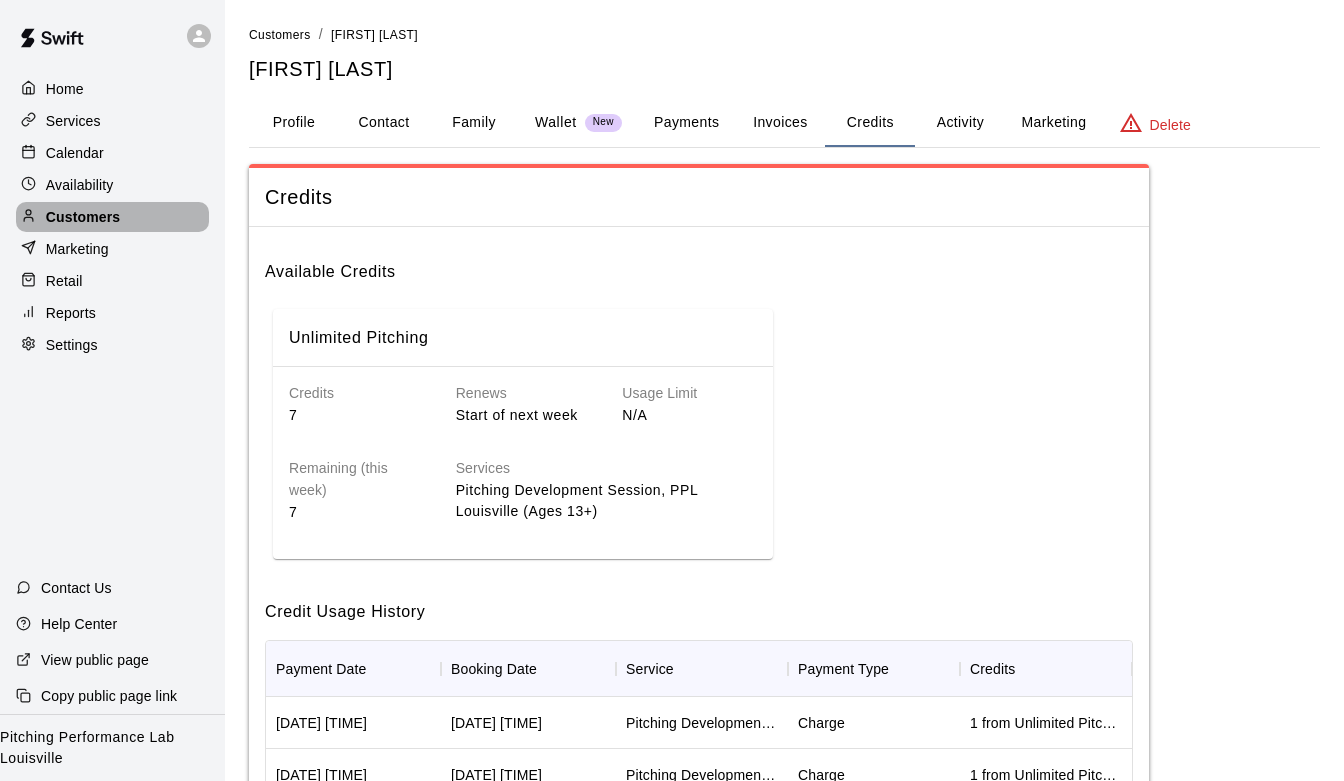 click on "Customers" at bounding box center (112, 217) 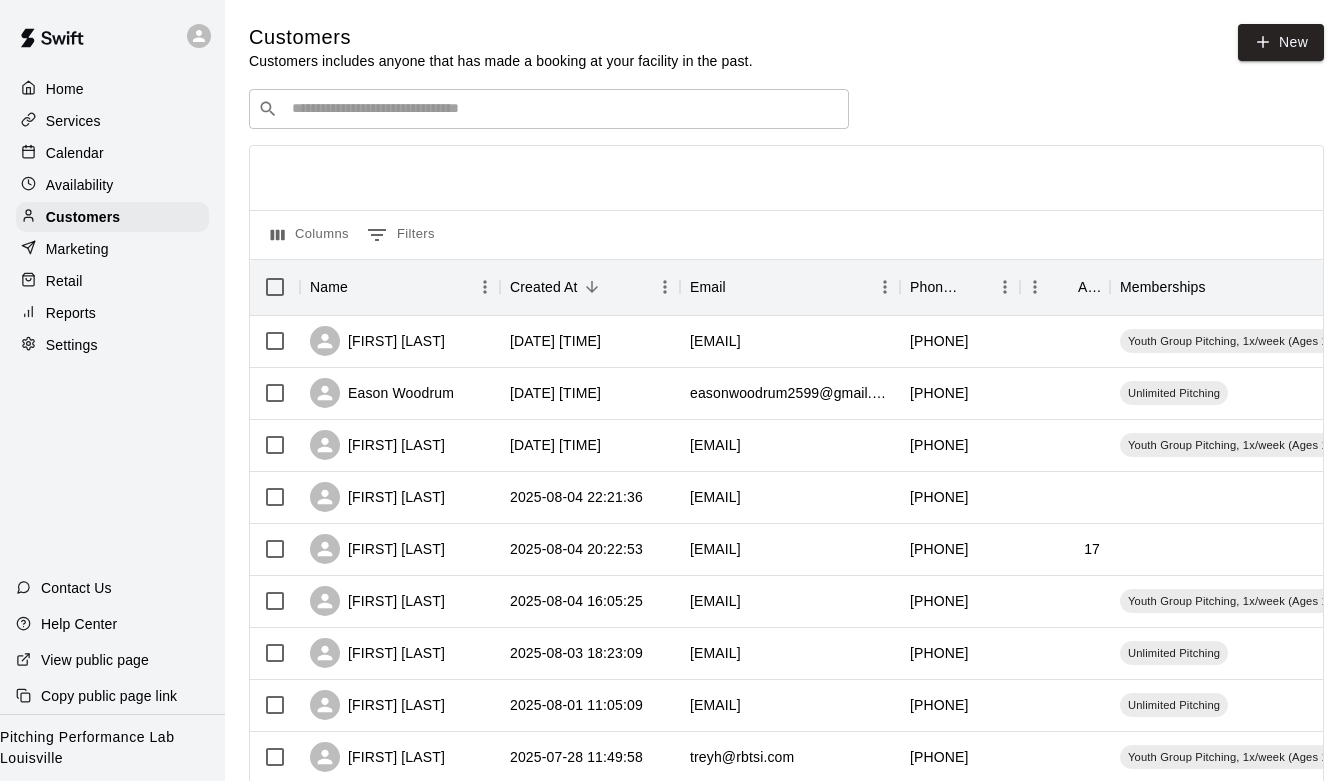click at bounding box center [563, 109] 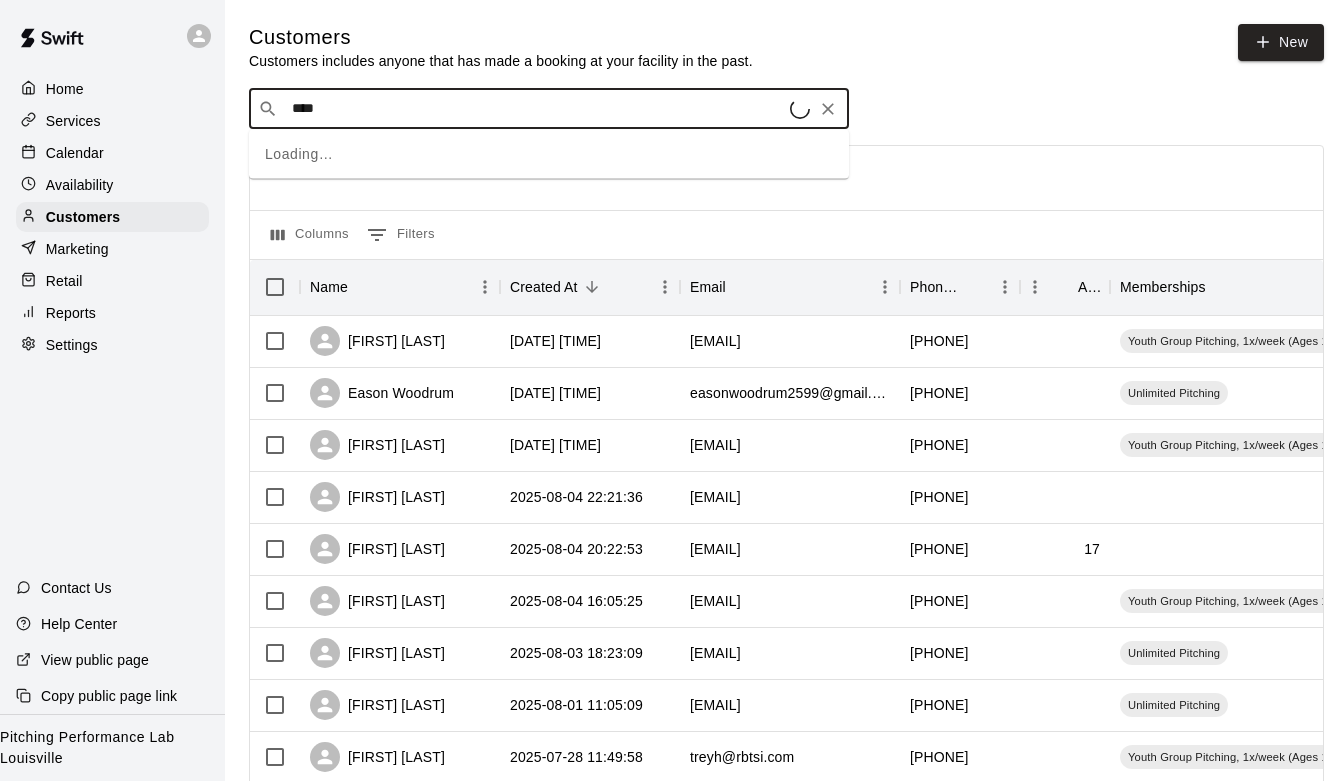 type on "*****" 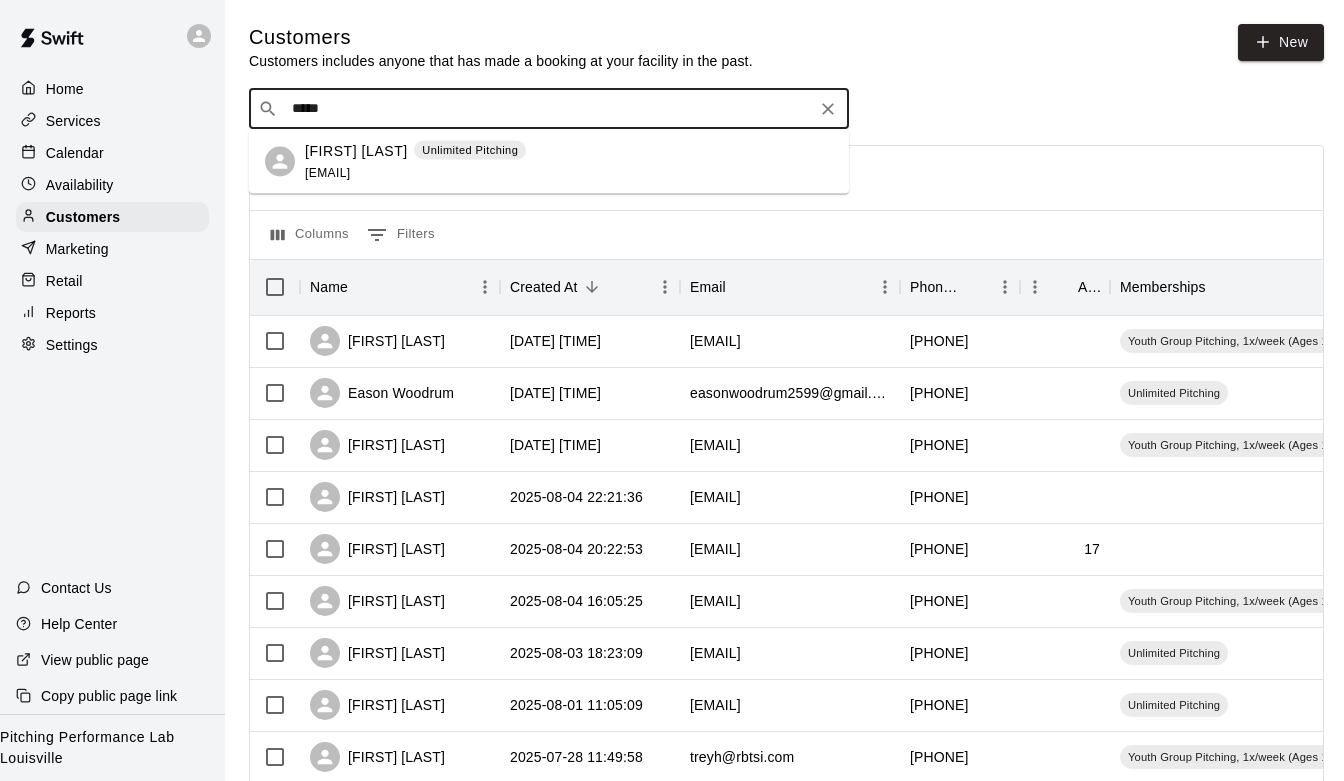click on "[FIRST] [LAST]" at bounding box center (356, 150) 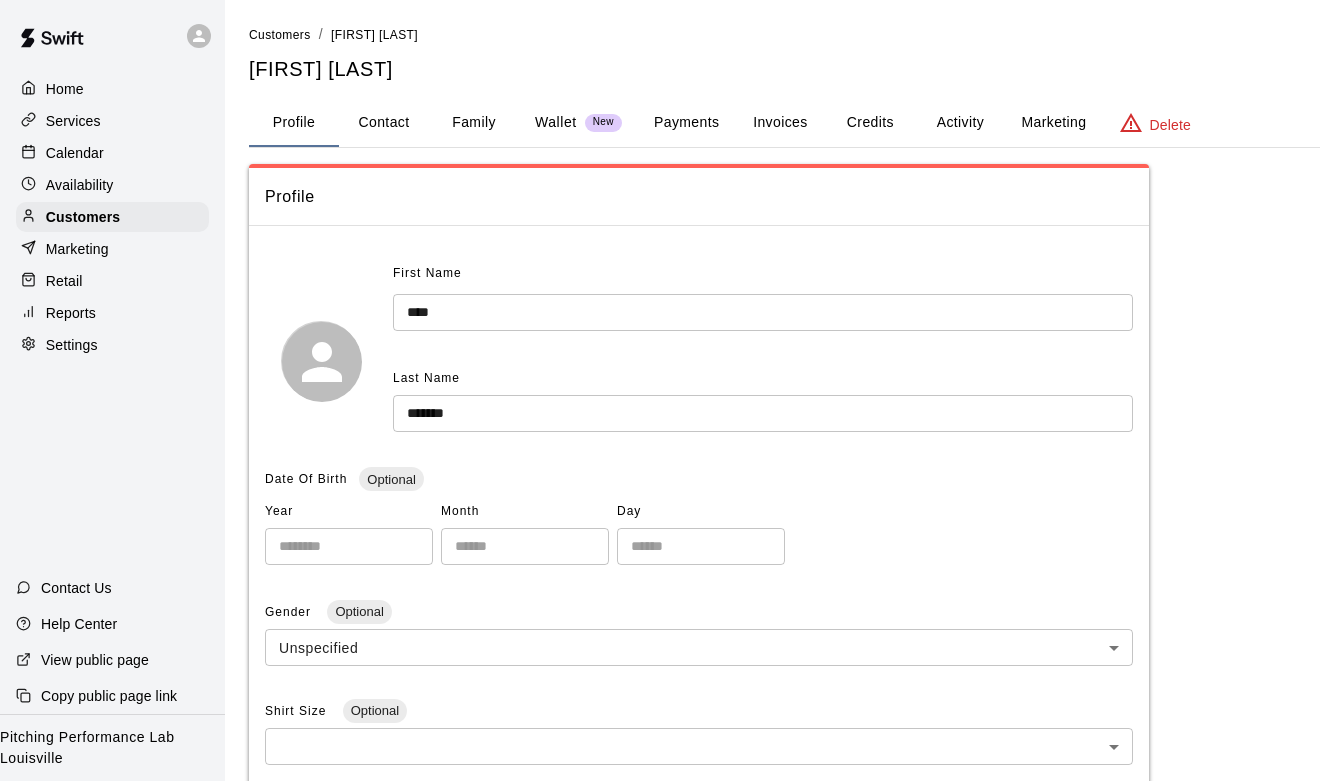 click on "Credits" at bounding box center (870, 123) 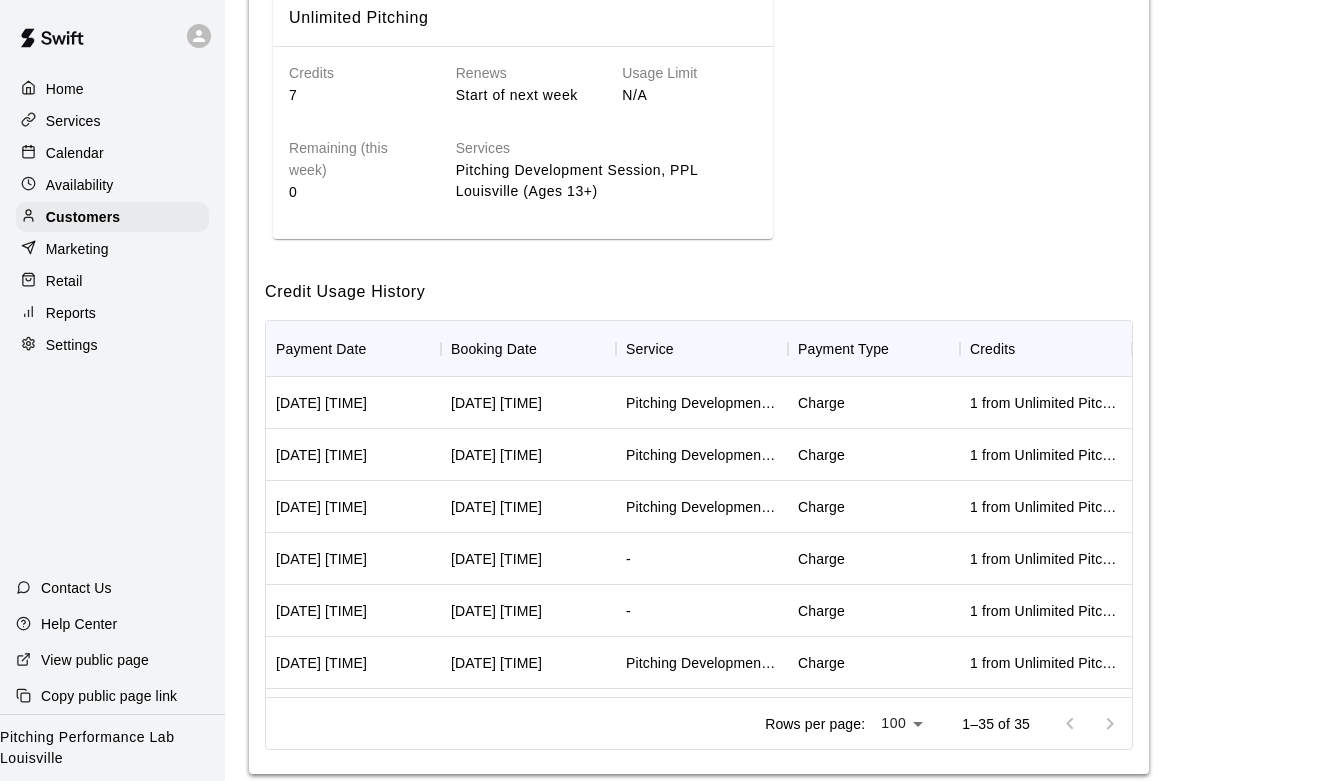 scroll, scrollTop: 353, scrollLeft: 0, axis: vertical 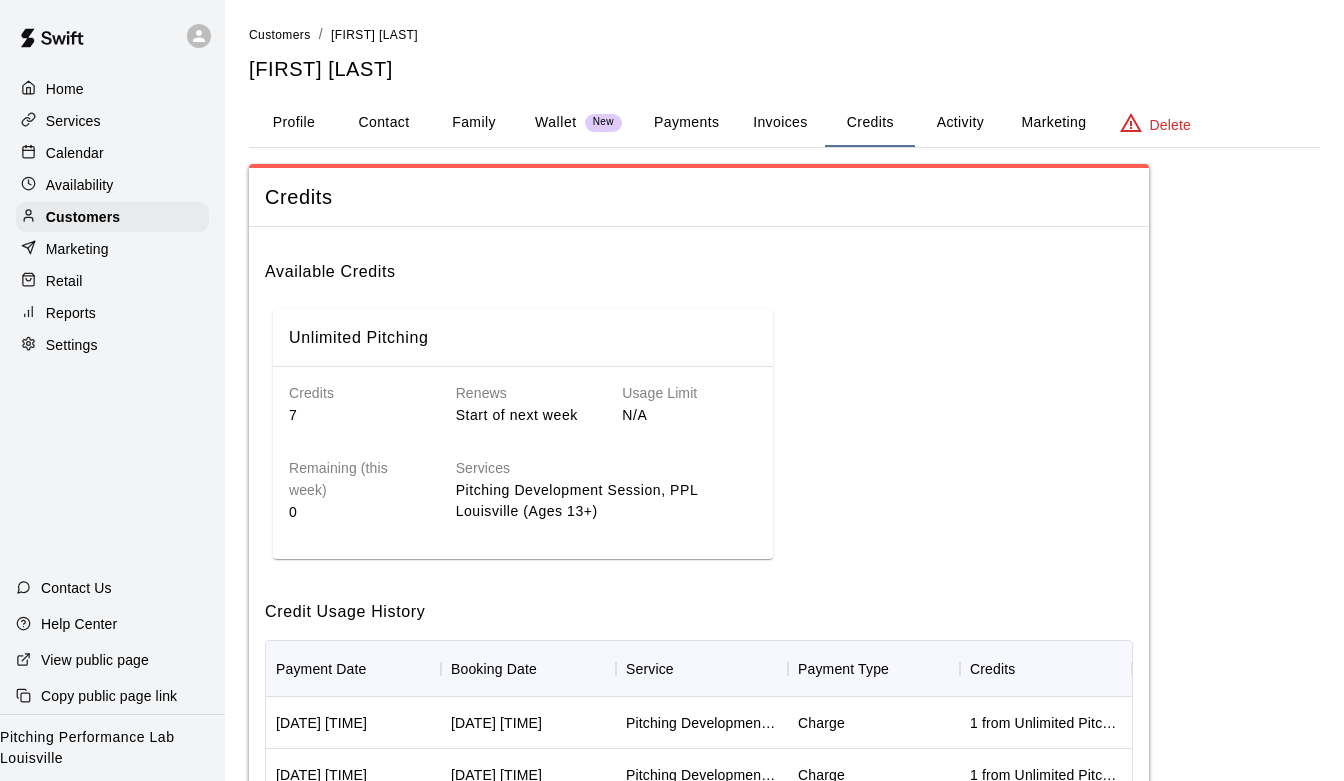 click on "Availability" at bounding box center (112, 185) 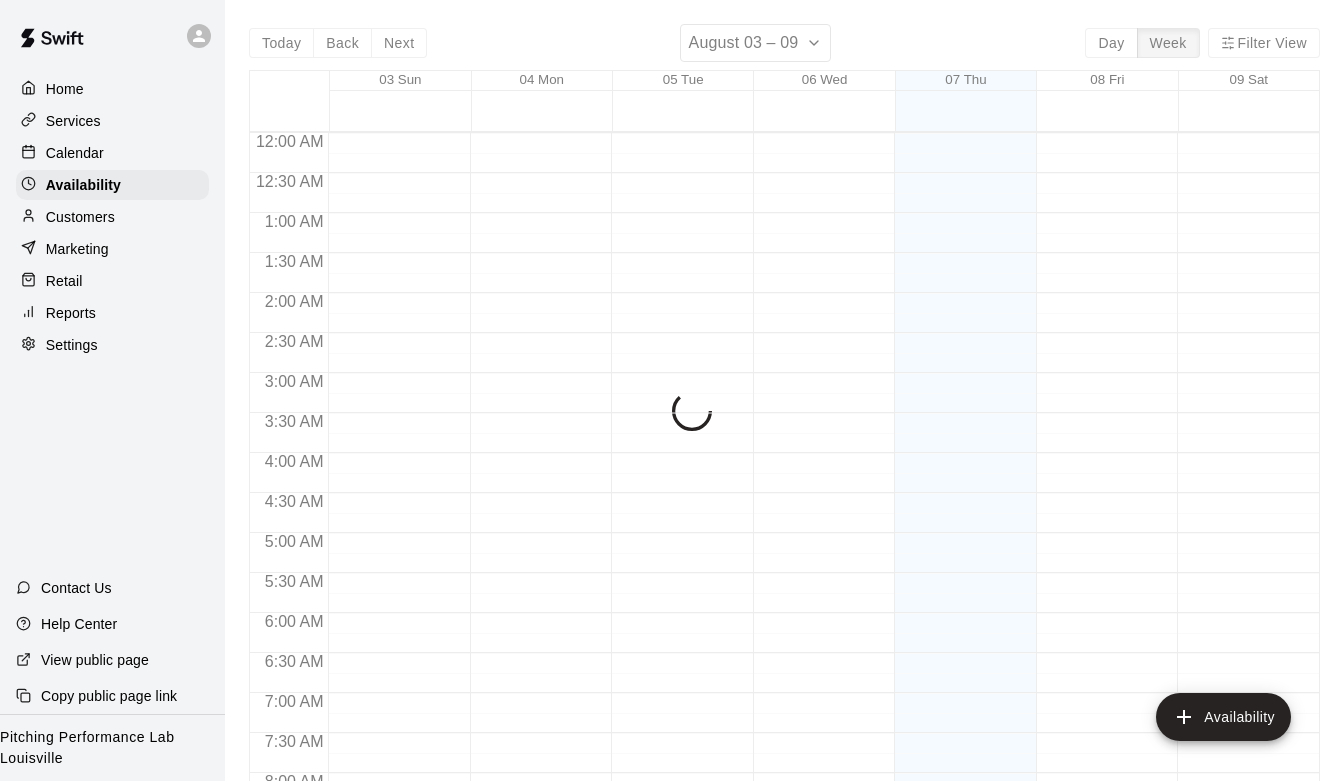click on "Customers" at bounding box center [112, 217] 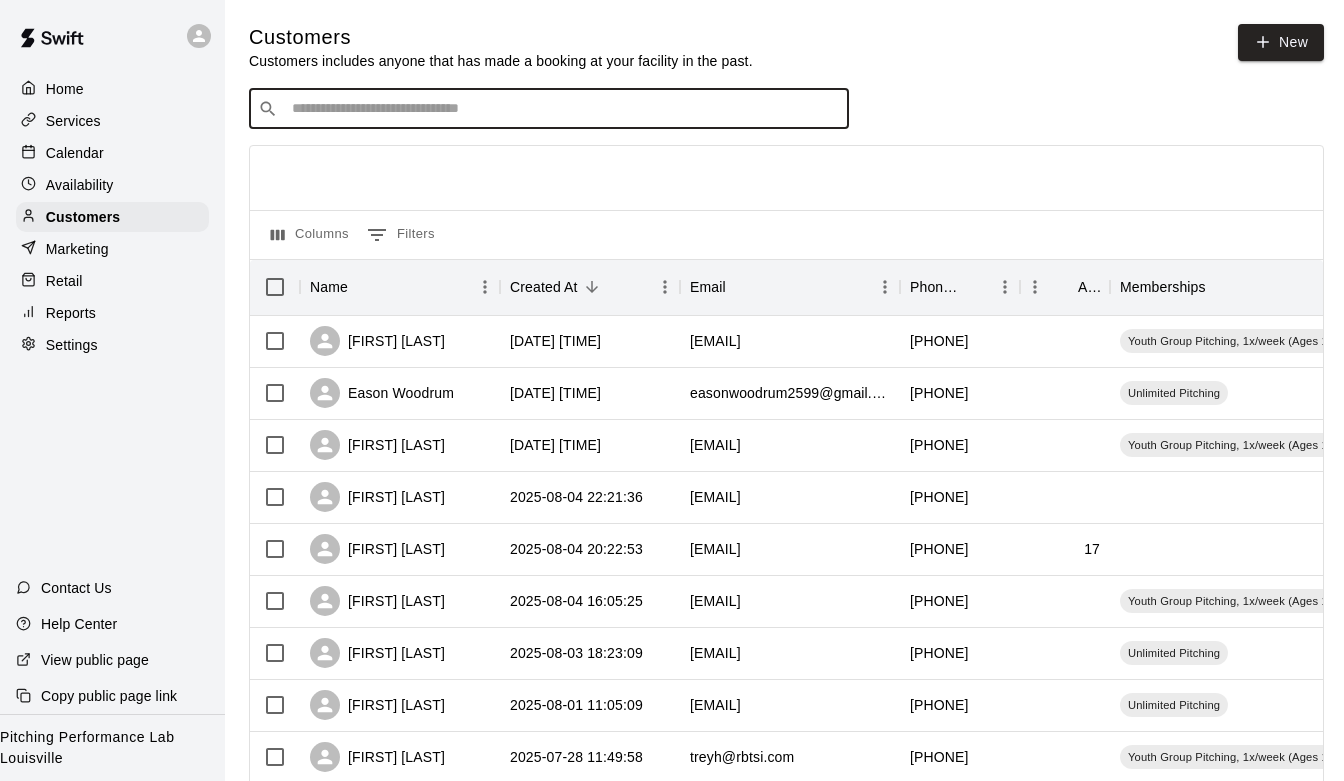 click at bounding box center [563, 109] 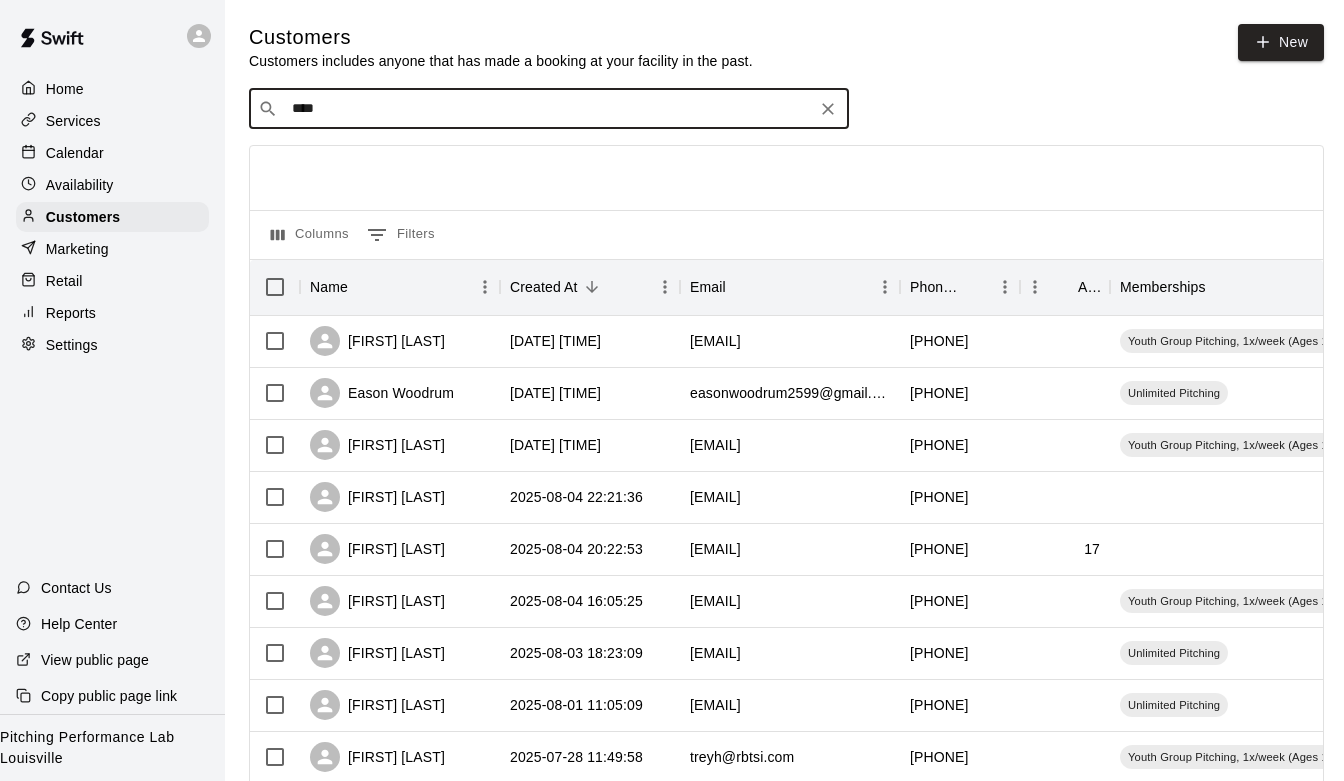 type on "*****" 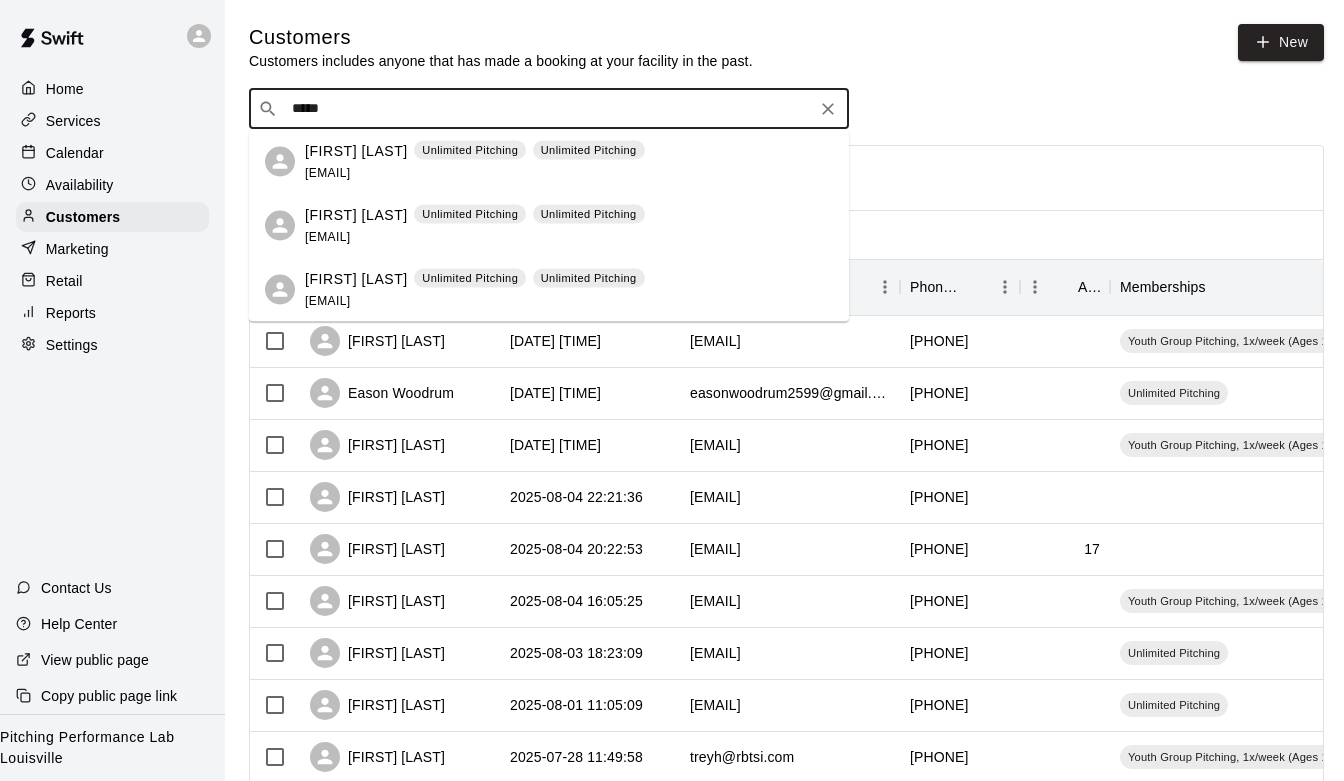 click on "[FIRST] [LAST] Unlimited Pitching Unlimited Pitching [EMAIL]" at bounding box center [475, 161] 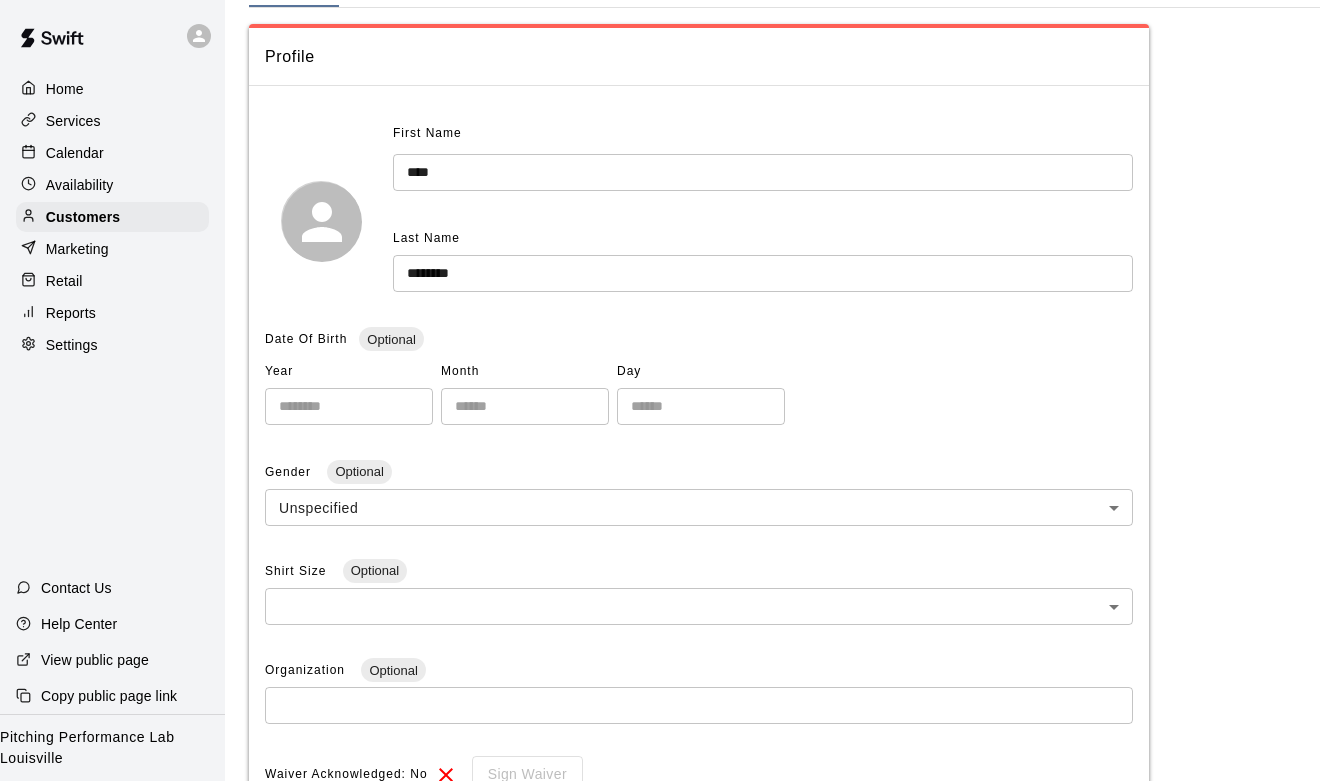 scroll, scrollTop: 0, scrollLeft: 0, axis: both 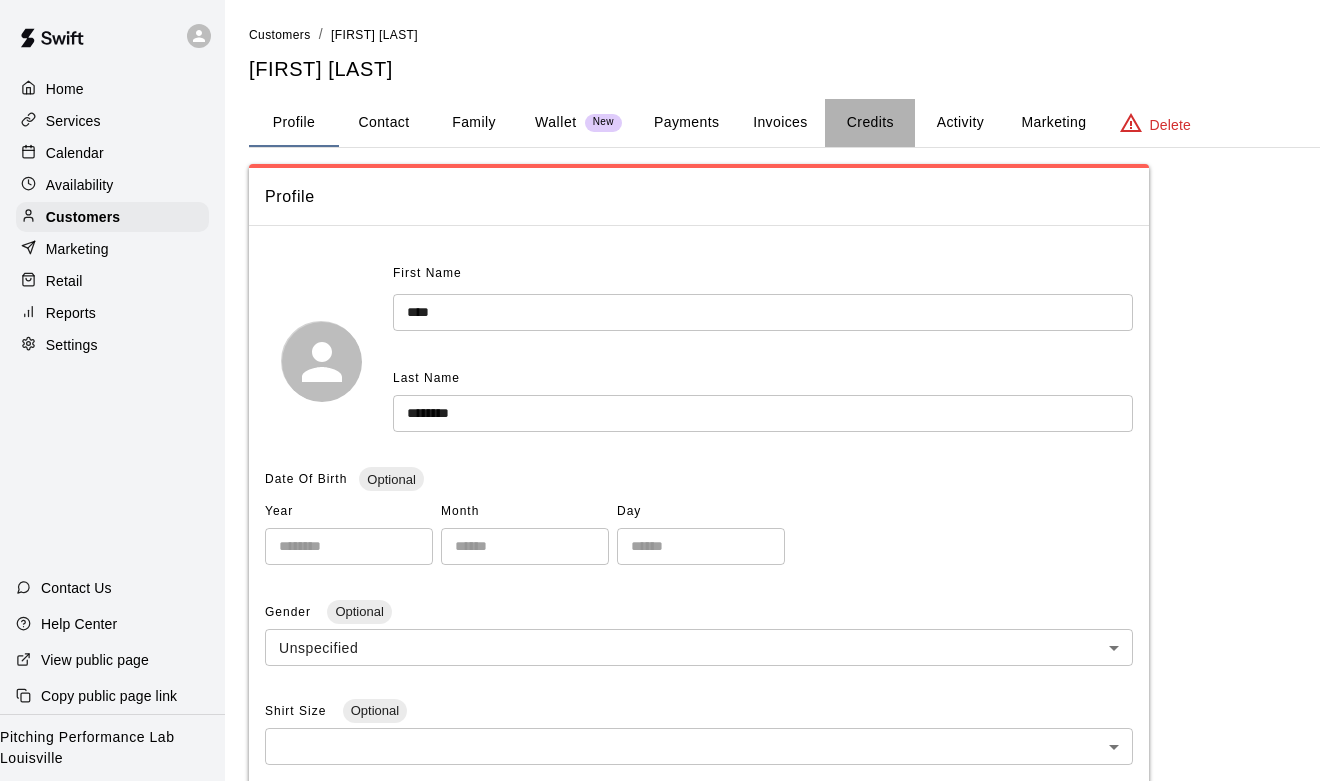 click on "Credits" at bounding box center (870, 123) 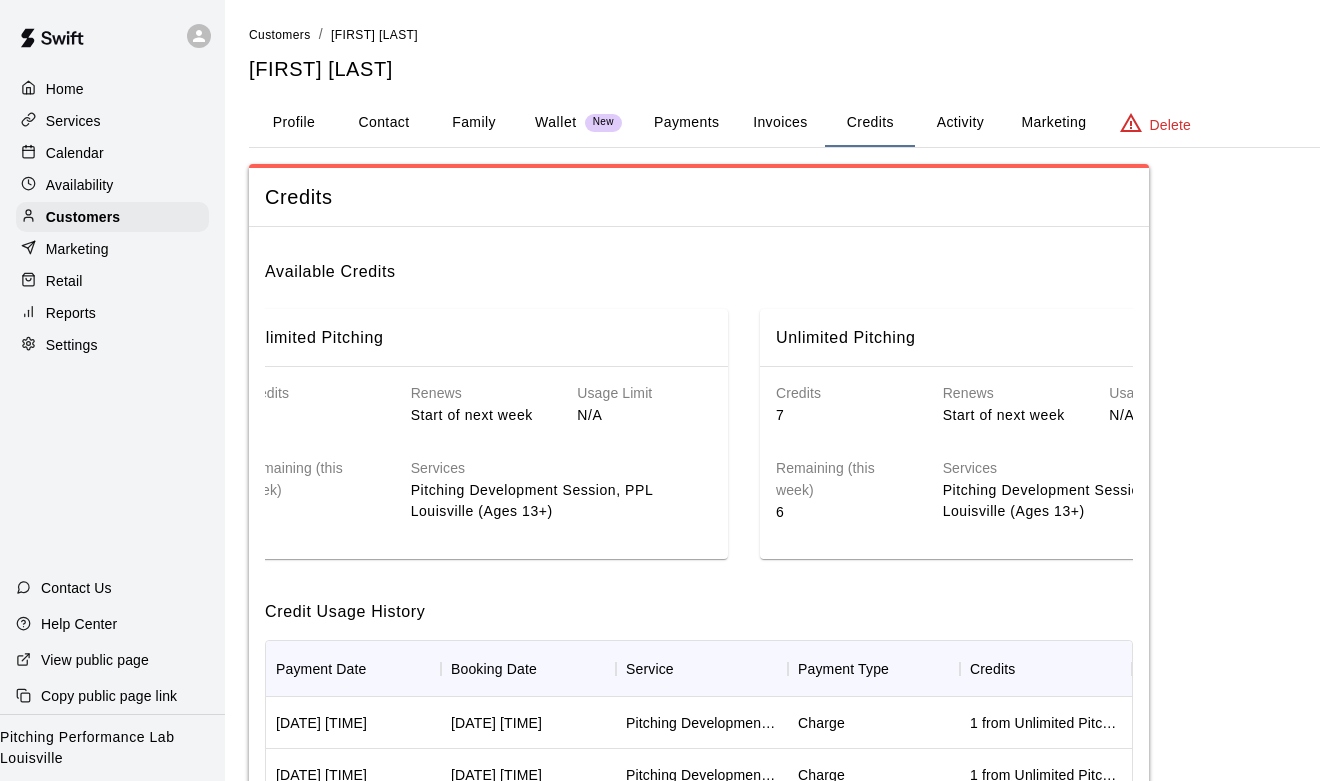 scroll, scrollTop: 0, scrollLeft: 0, axis: both 